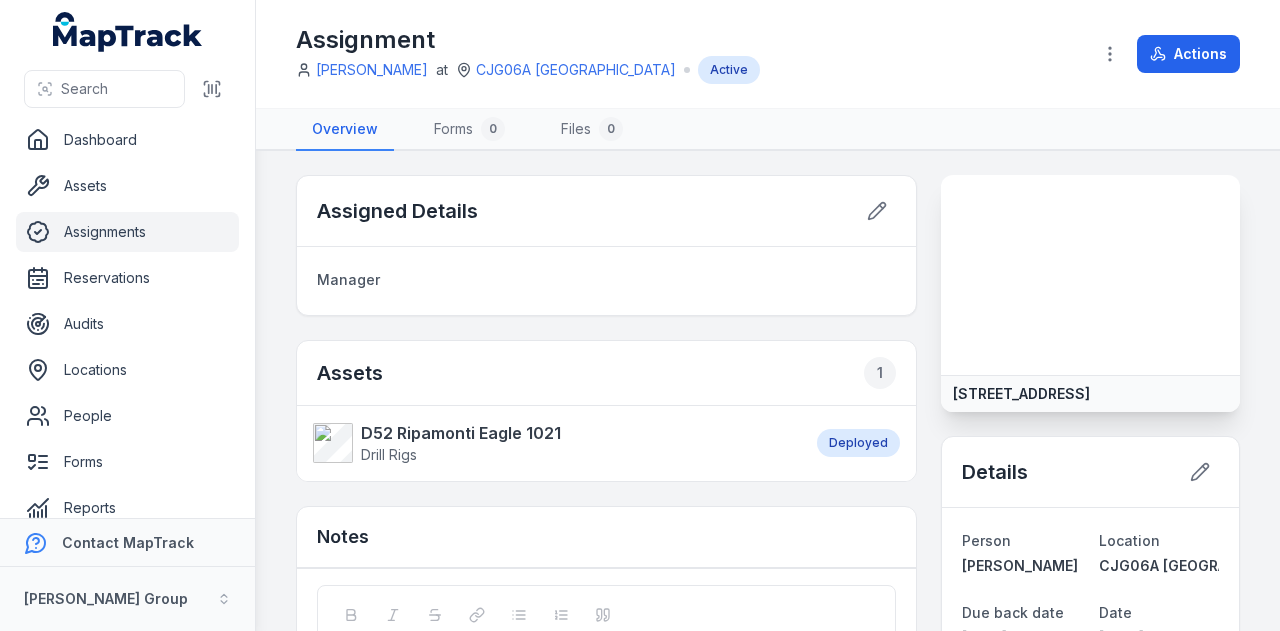 scroll, scrollTop: 0, scrollLeft: 0, axis: both 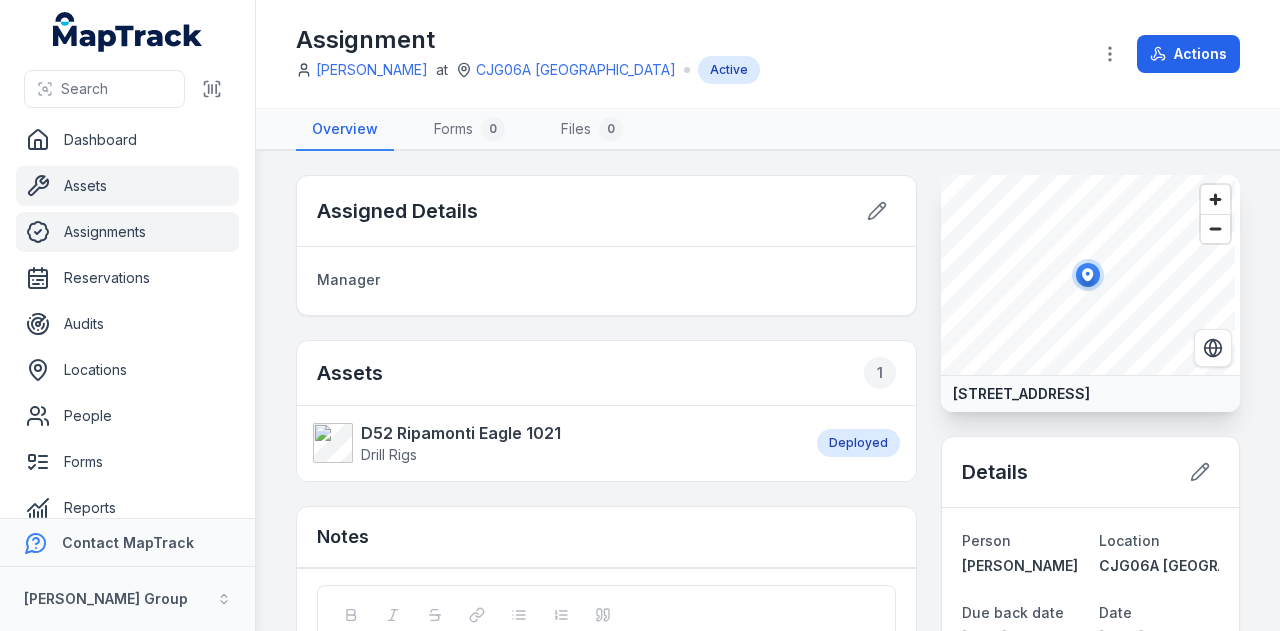 click on "Assets" at bounding box center [127, 186] 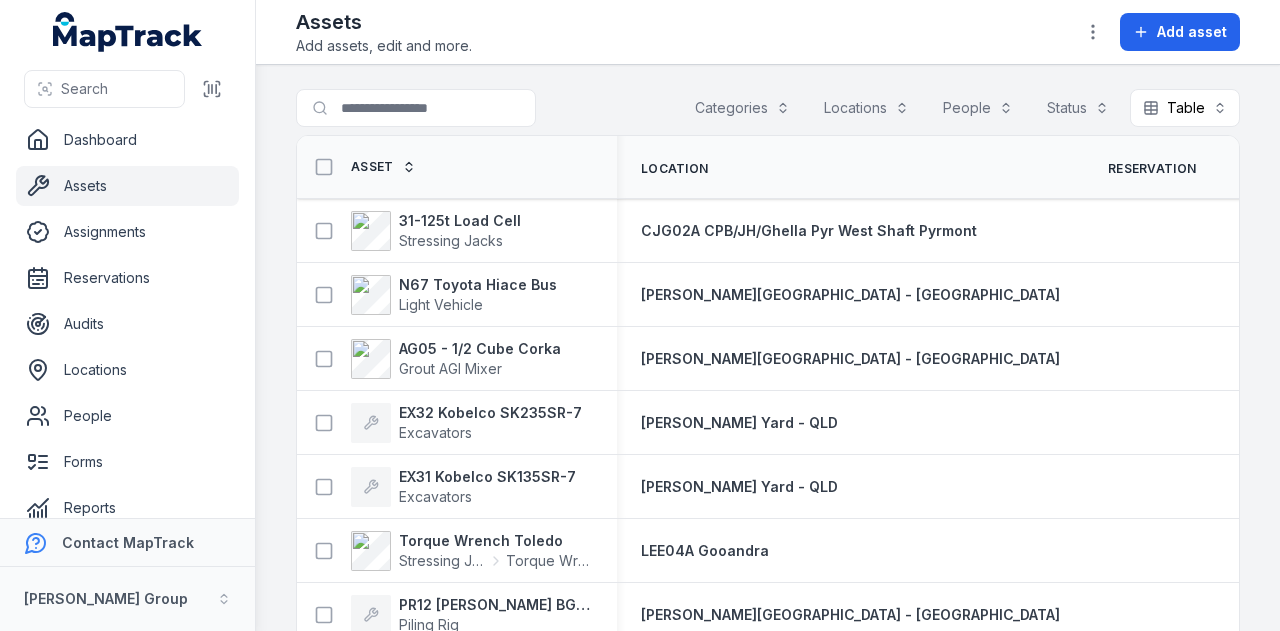 scroll, scrollTop: 0, scrollLeft: 0, axis: both 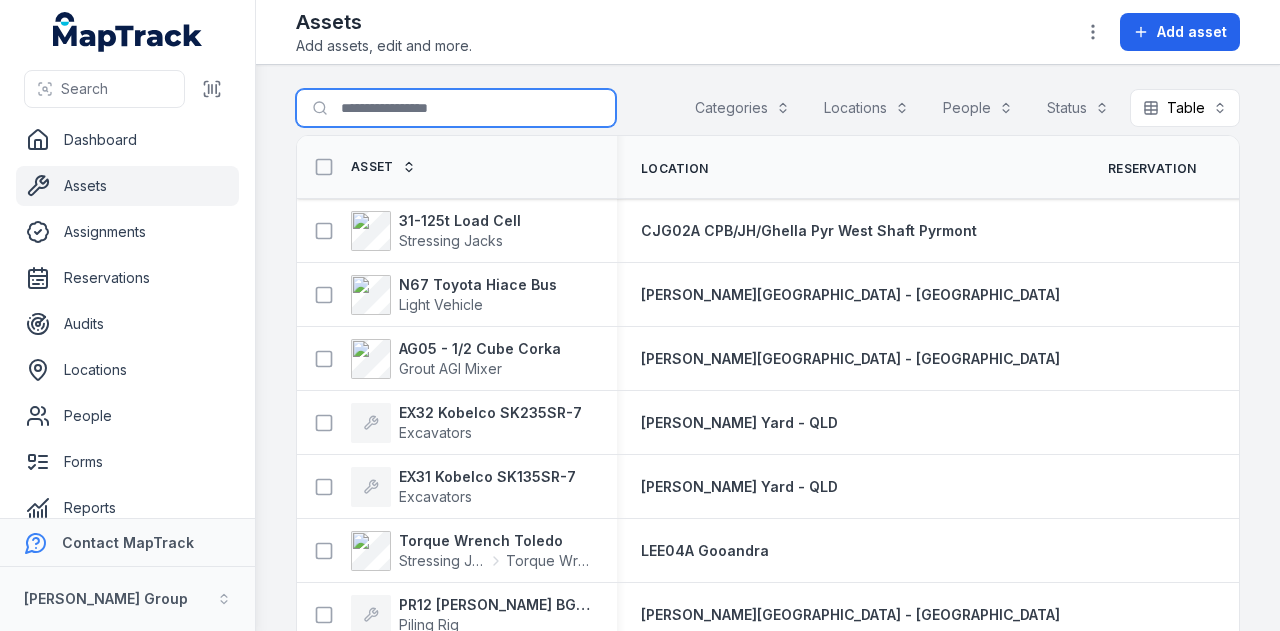 drag, startPoint x: 0, startPoint y: 0, endPoint x: 410, endPoint y: 118, distance: 426.6427 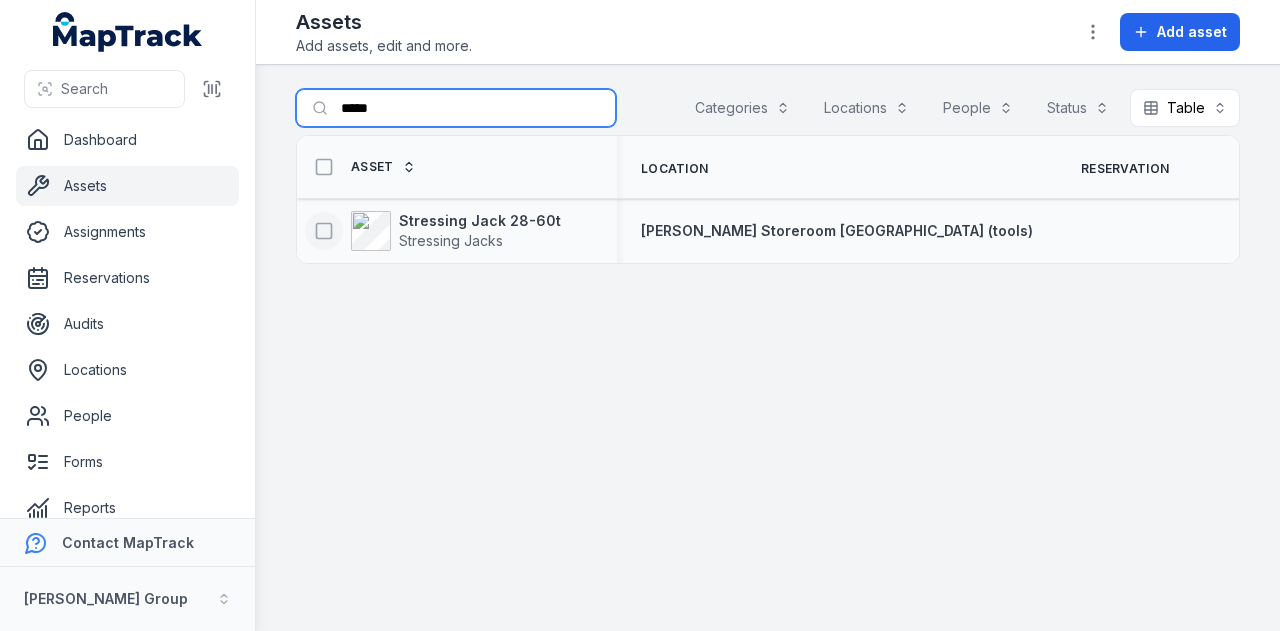 type on "*****" 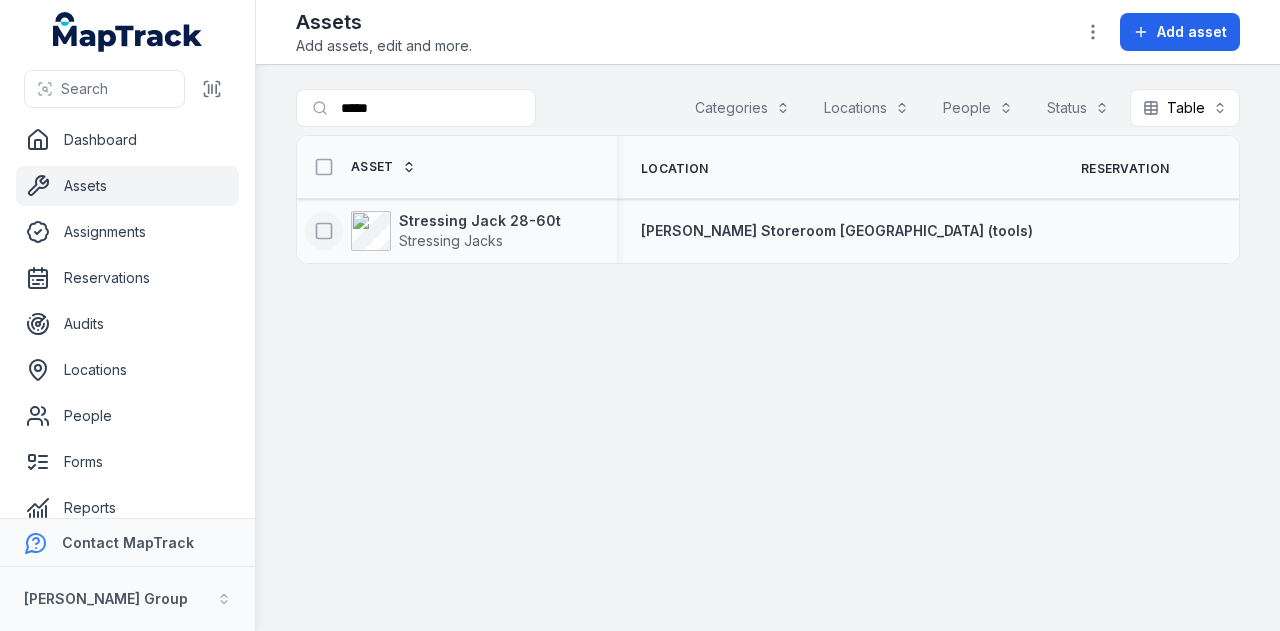 click 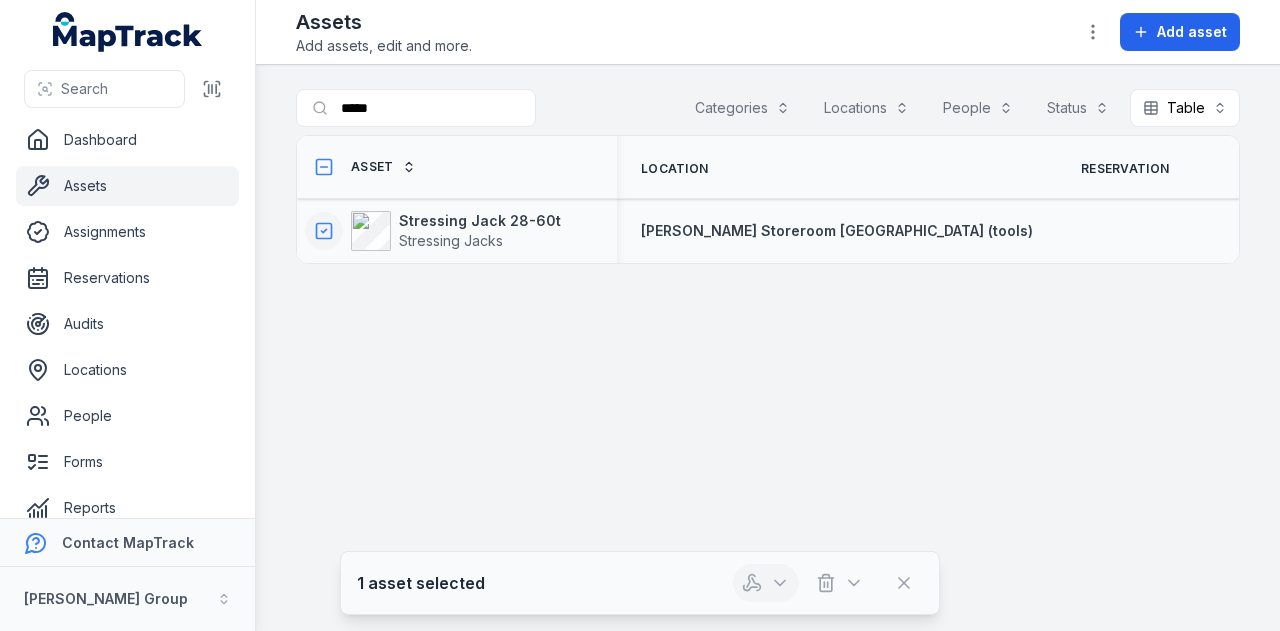 click 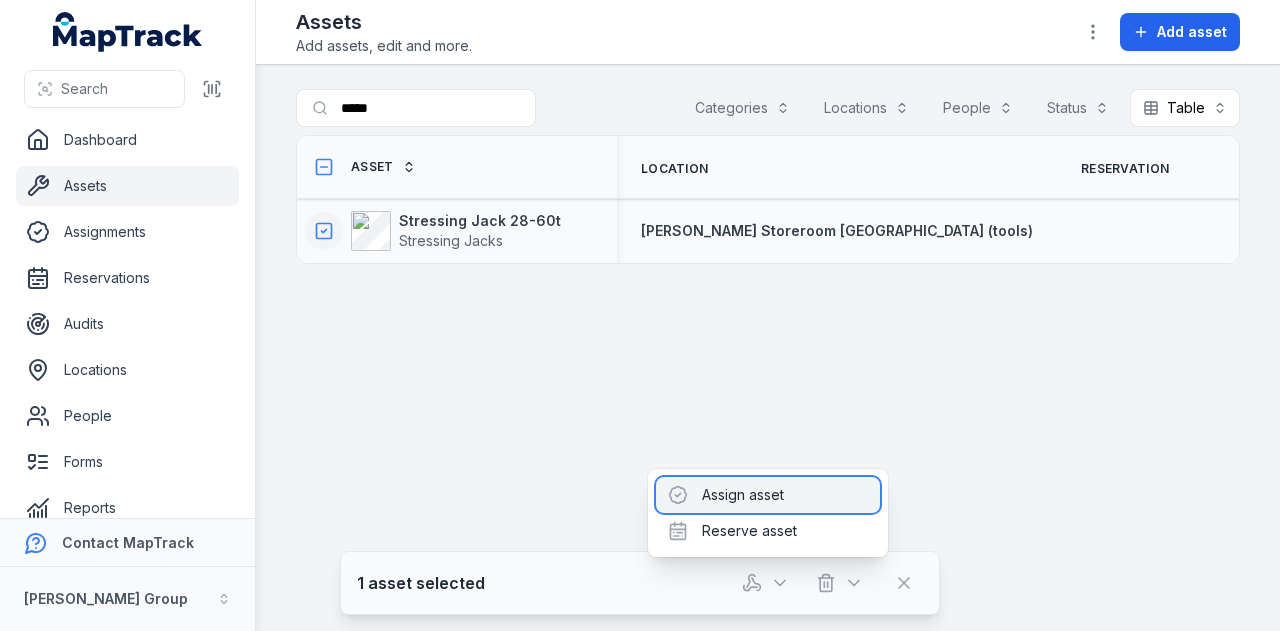 click on "Assign asset" at bounding box center [768, 495] 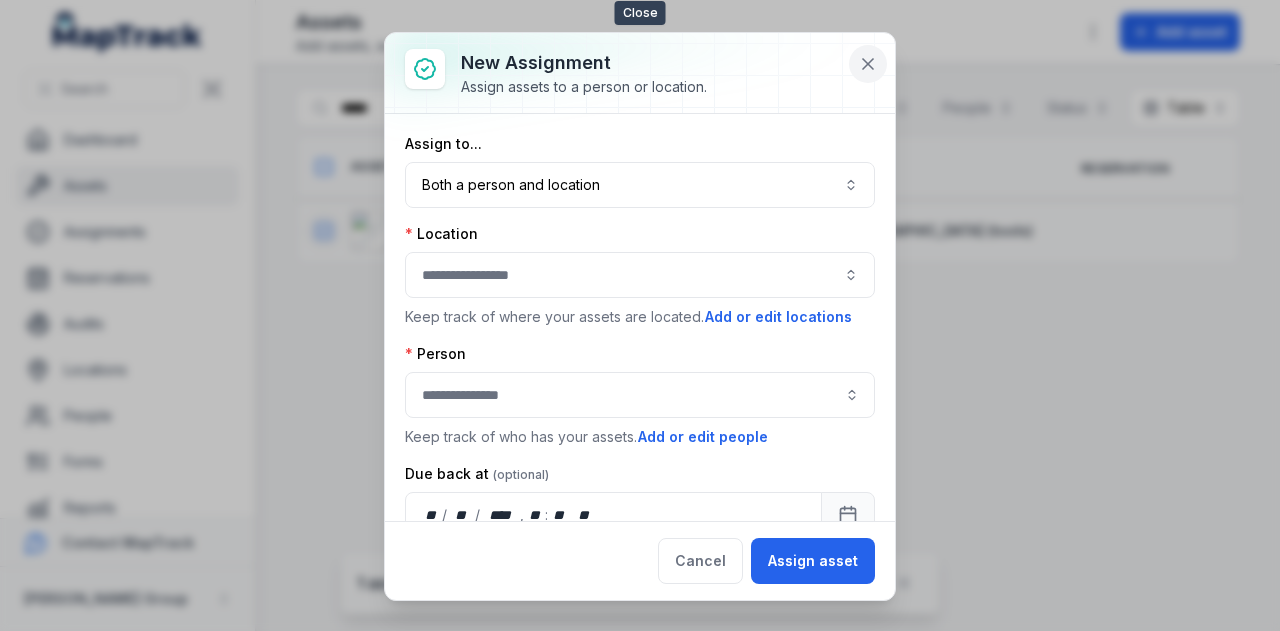 click at bounding box center [868, 64] 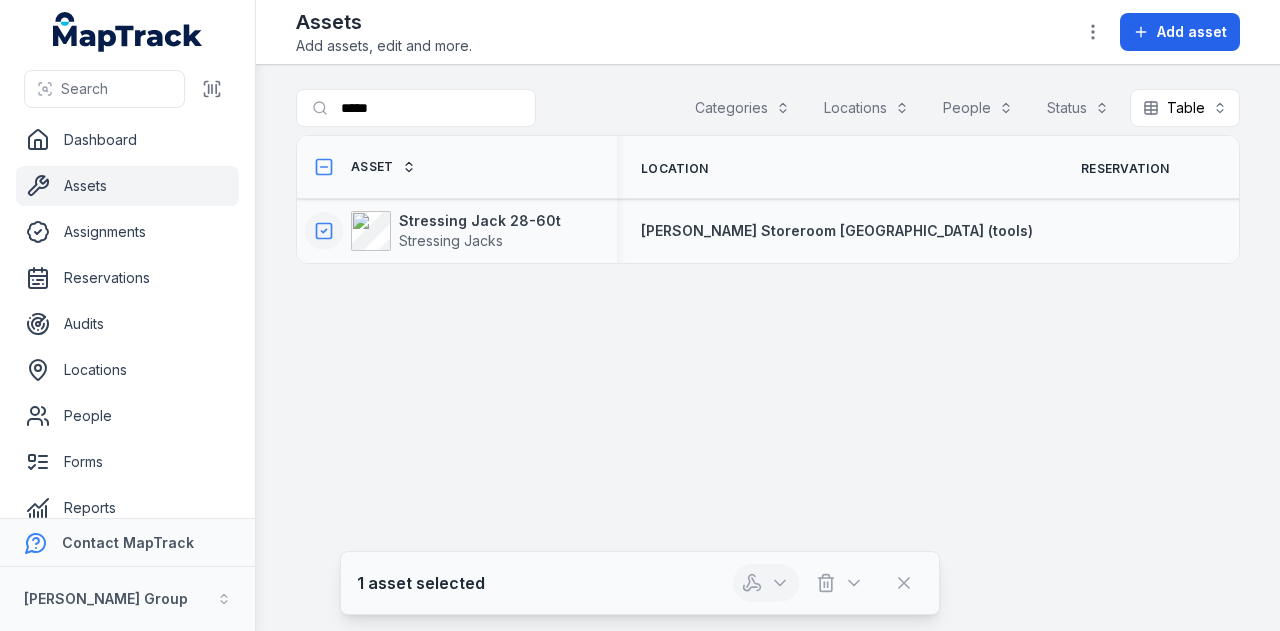 click 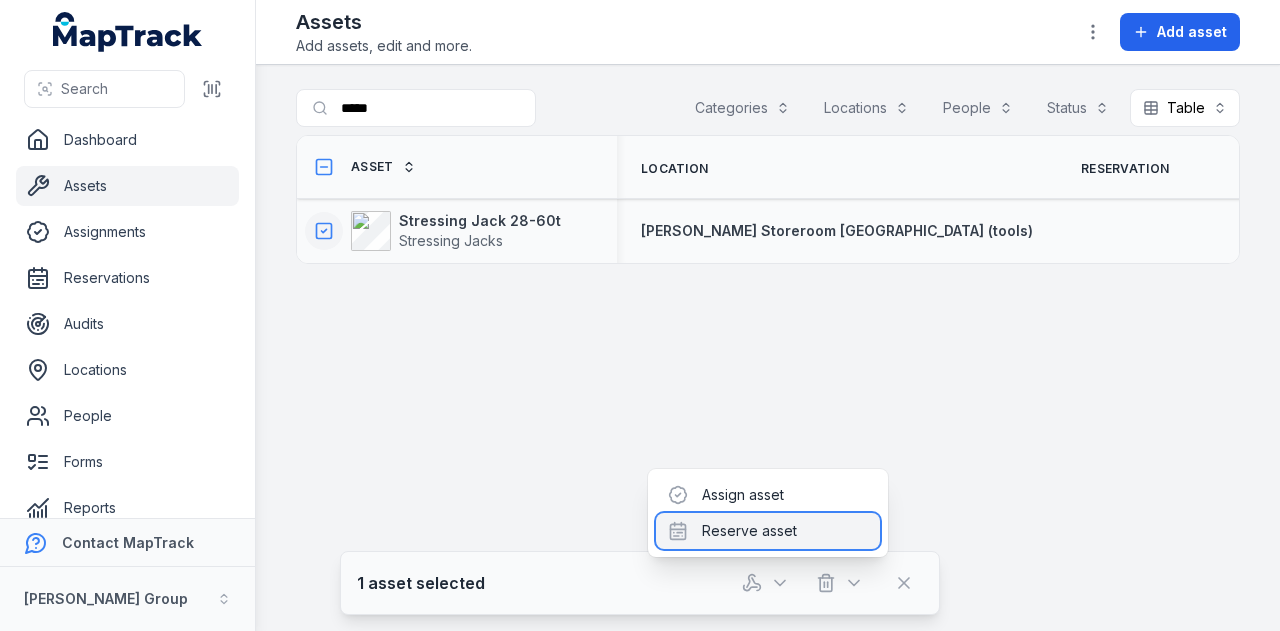 click on "Reserve asset" at bounding box center [768, 531] 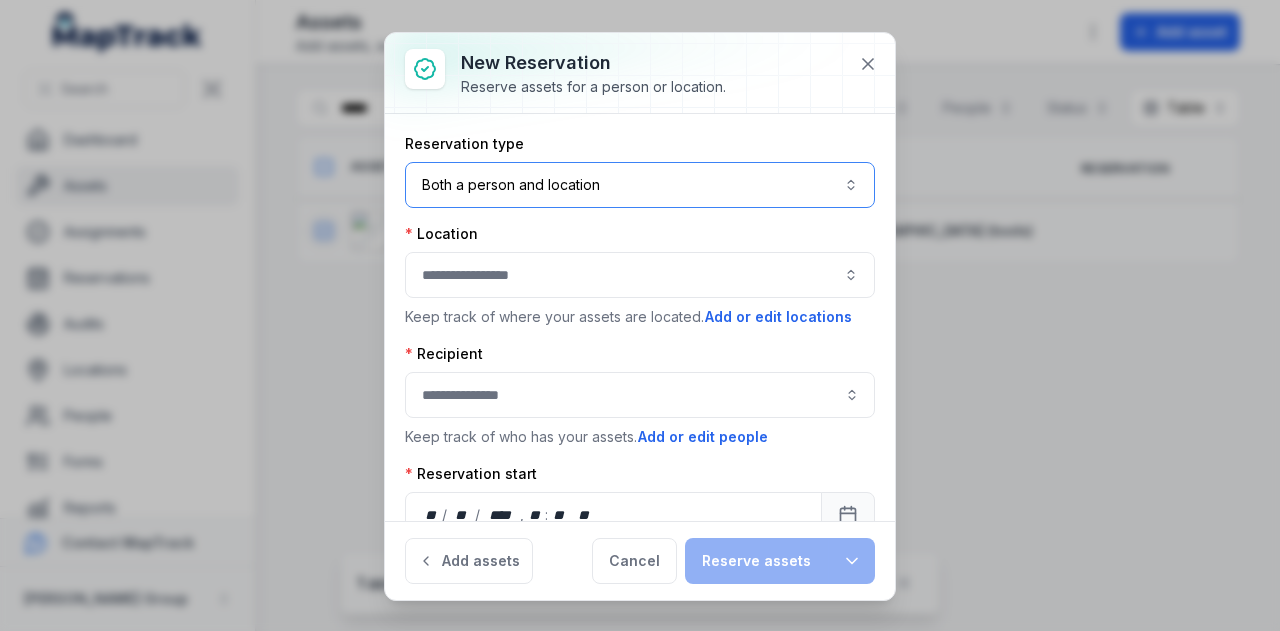 click on "Both a person and location ****" at bounding box center (640, 185) 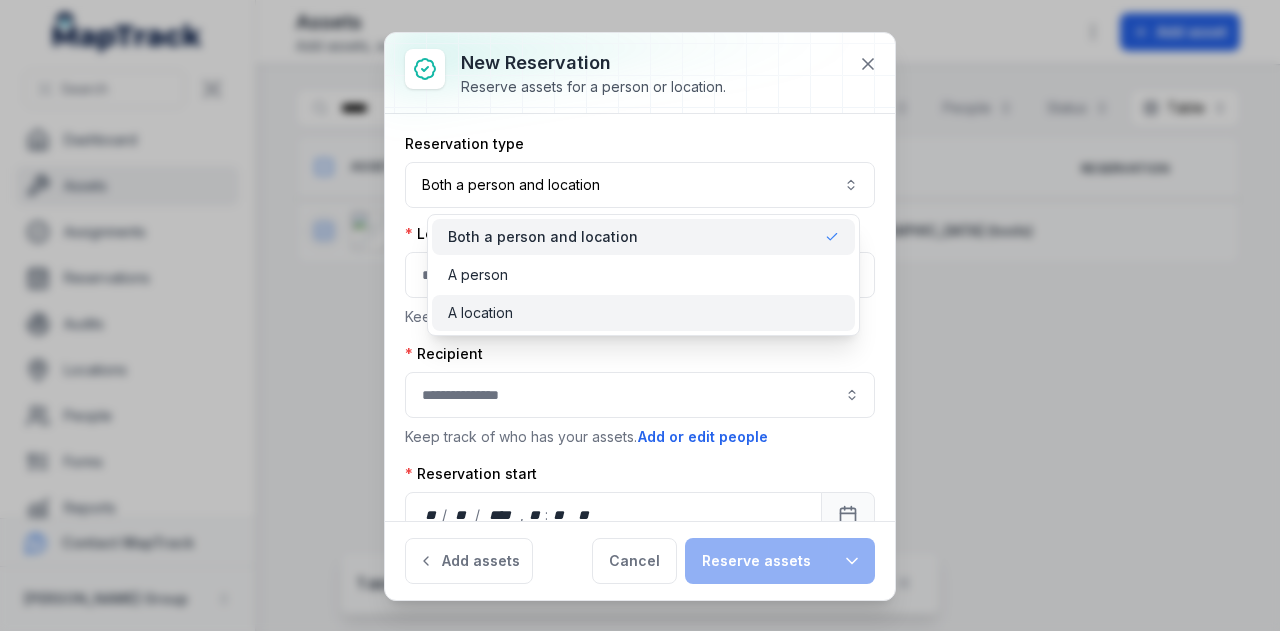 click on "A location" at bounding box center (643, 313) 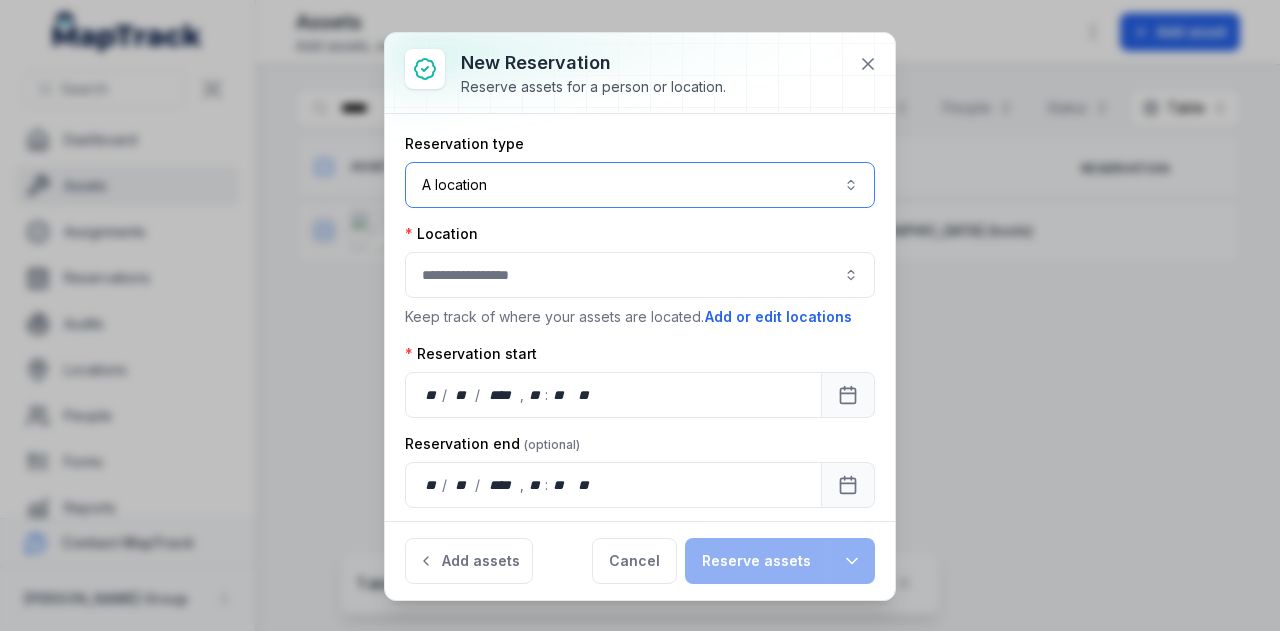 click at bounding box center (640, 275) 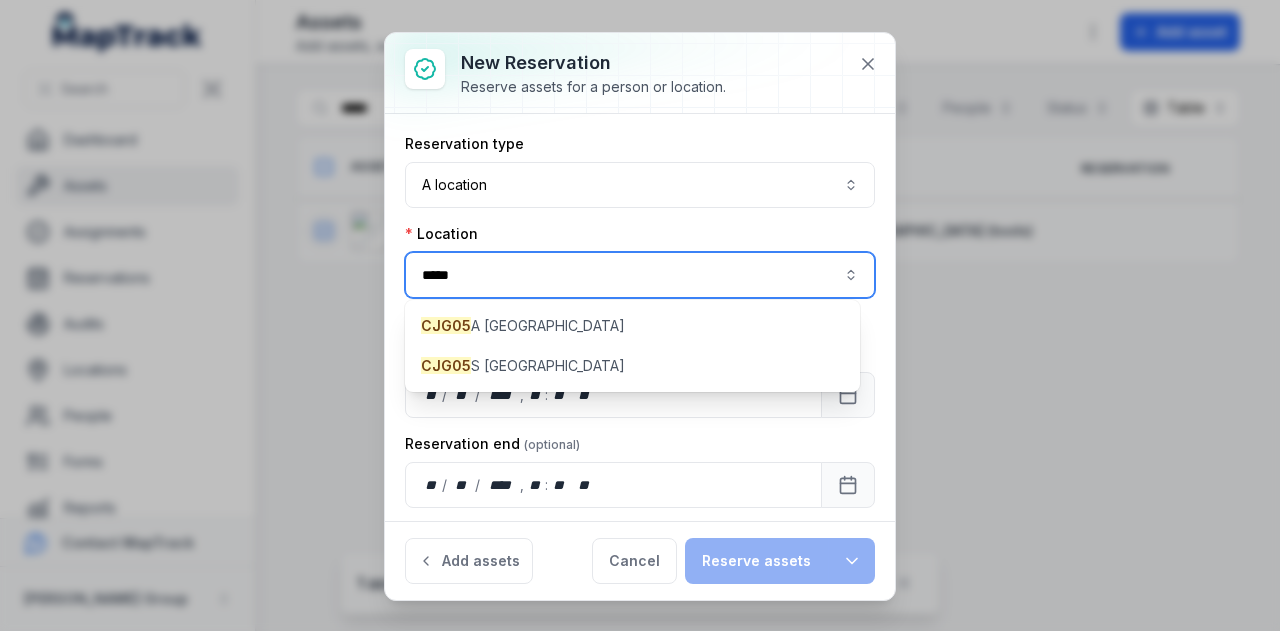 type on "*****" 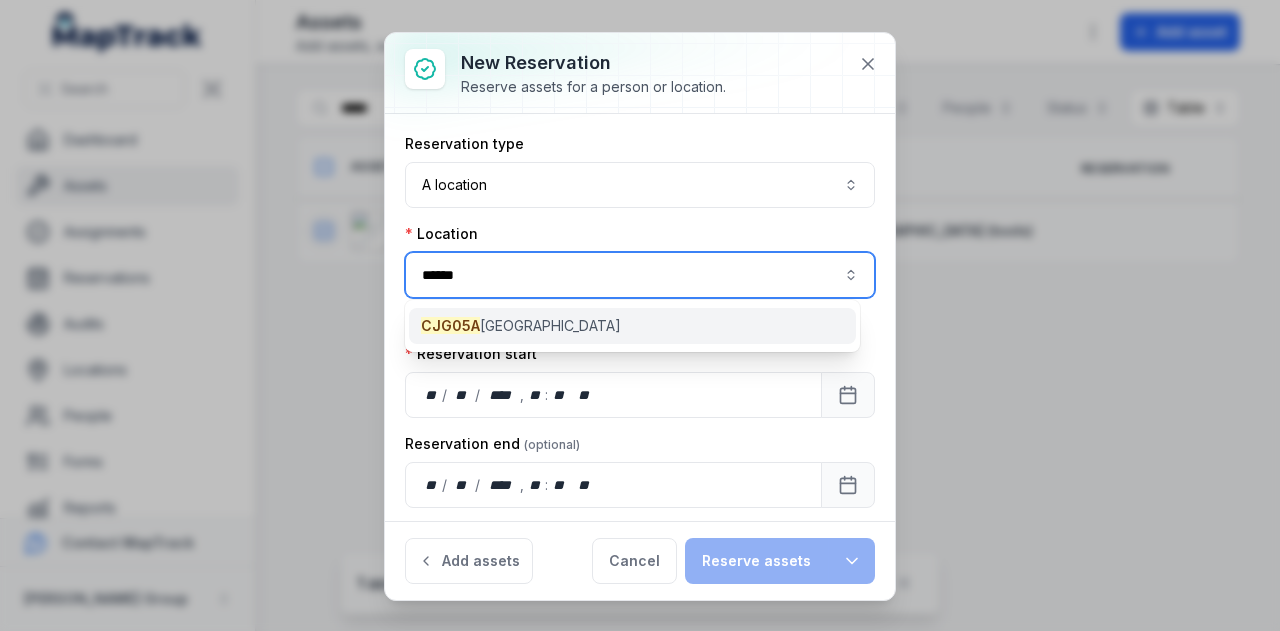 type on "******" 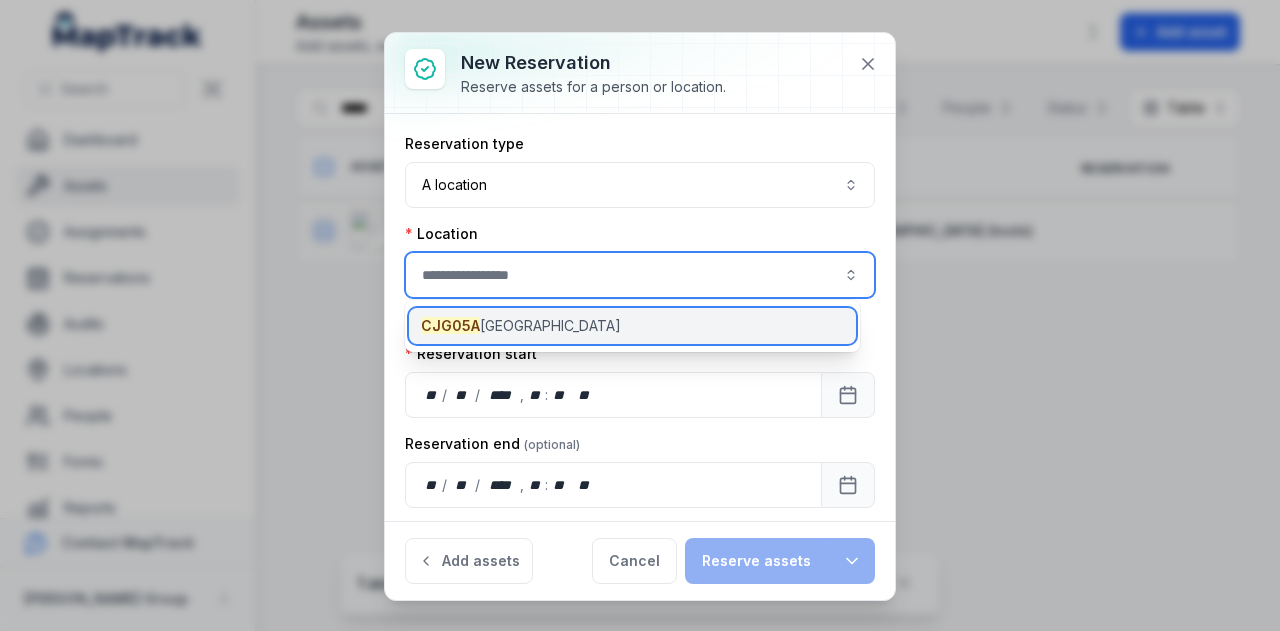 click on "CJG05A  Hunter Street West" at bounding box center [632, 326] 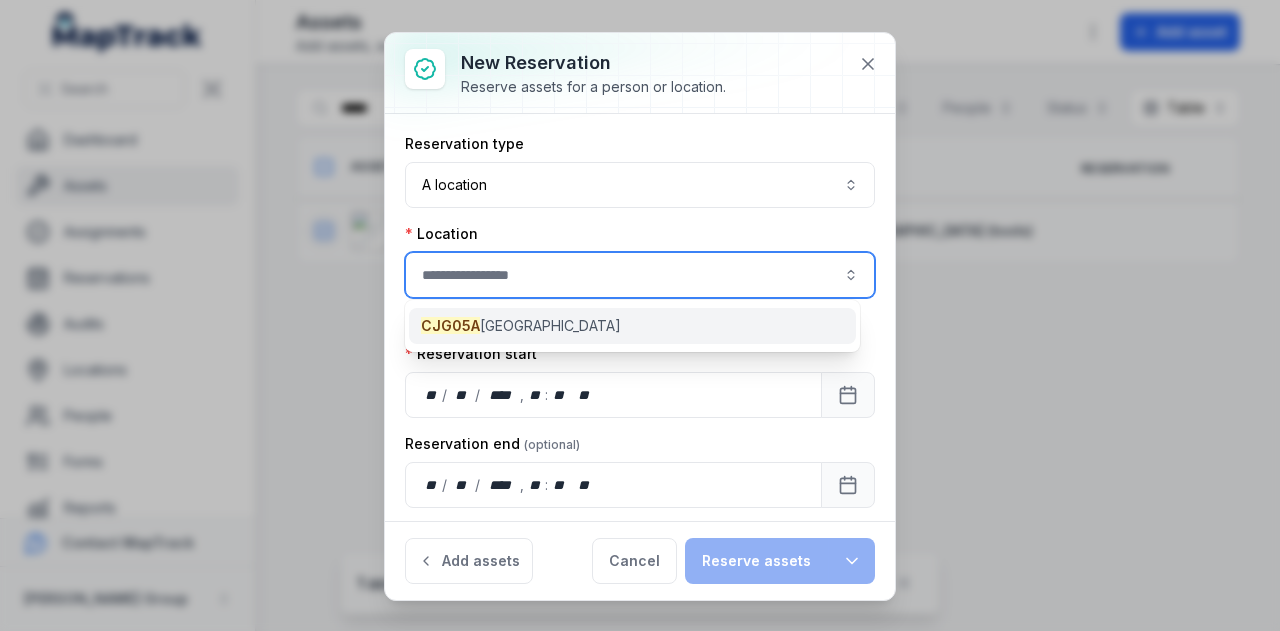 type on "**********" 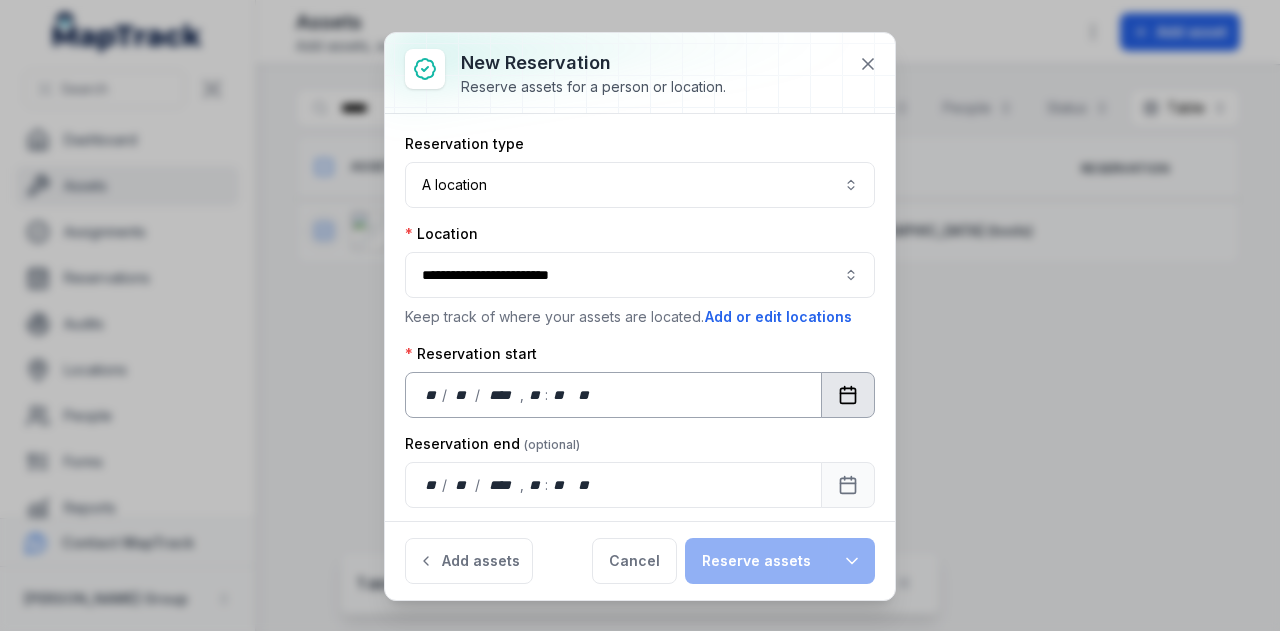 click at bounding box center (848, 395) 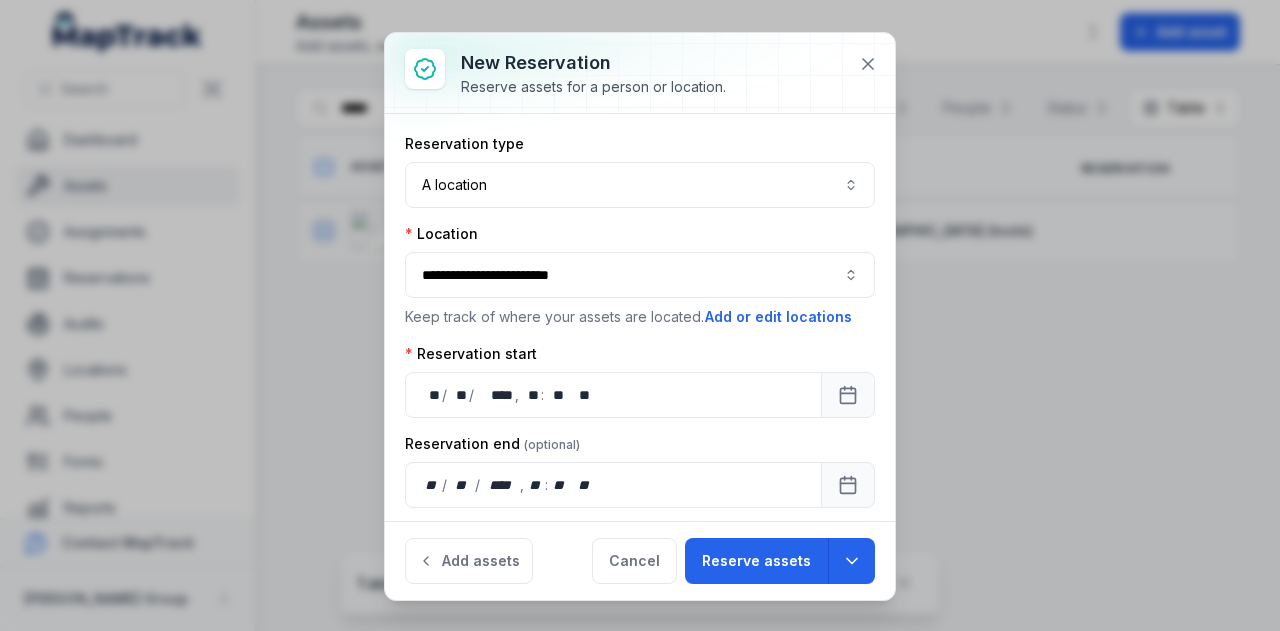 click on "Reservation end" at bounding box center (640, 444) 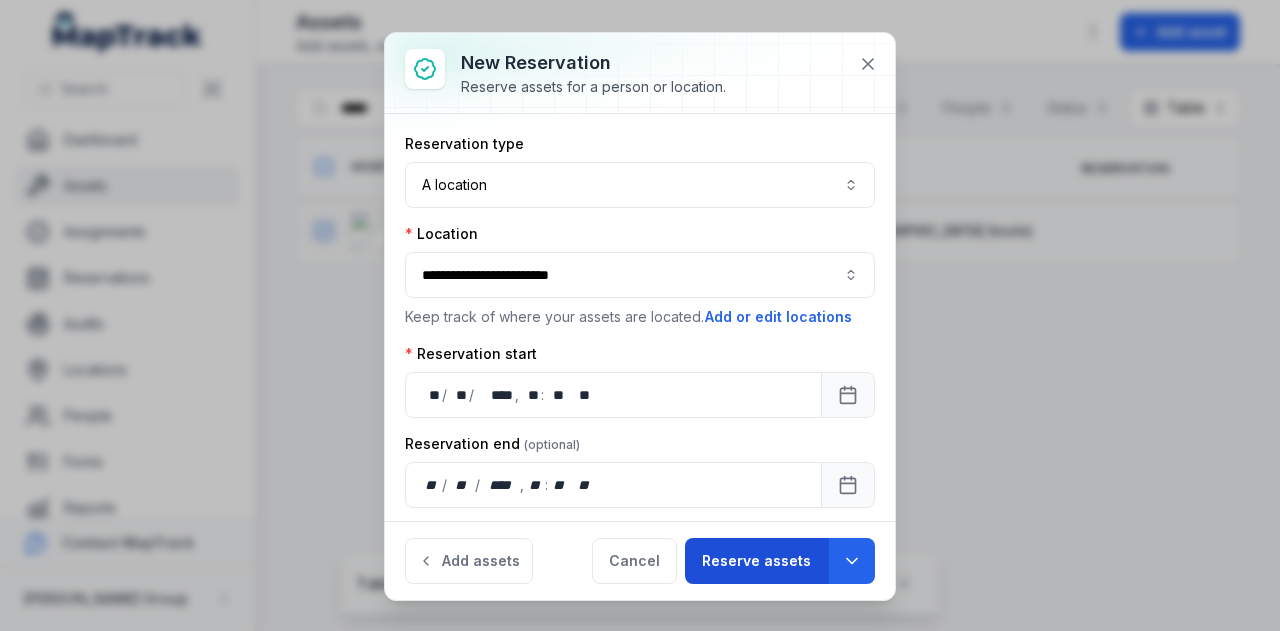 click on "Reserve assets" at bounding box center [756, 561] 